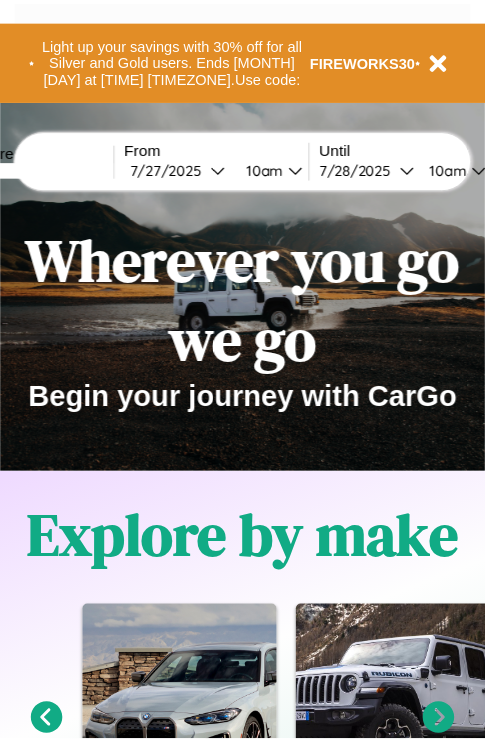 scroll, scrollTop: 0, scrollLeft: 0, axis: both 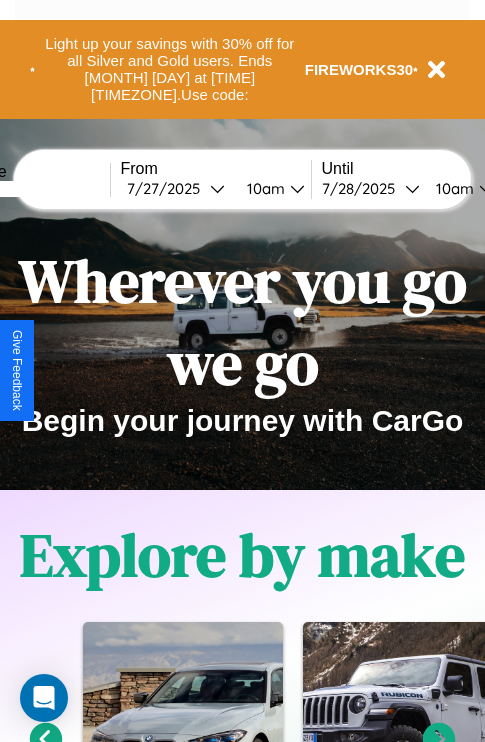 click at bounding box center (35, 189) 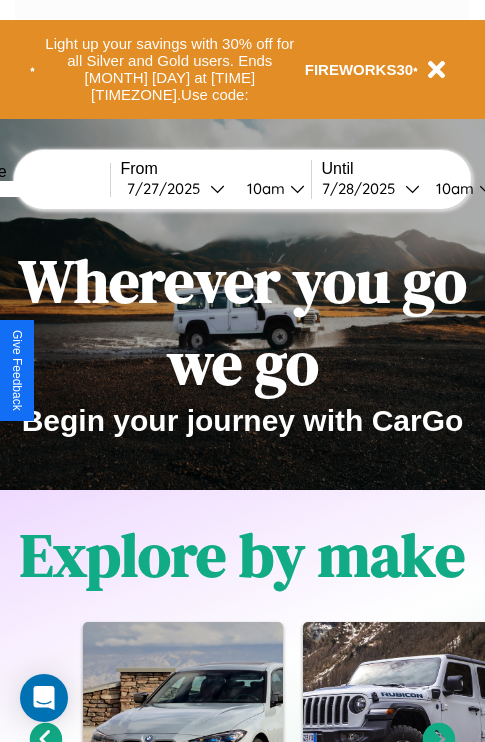 type on "******" 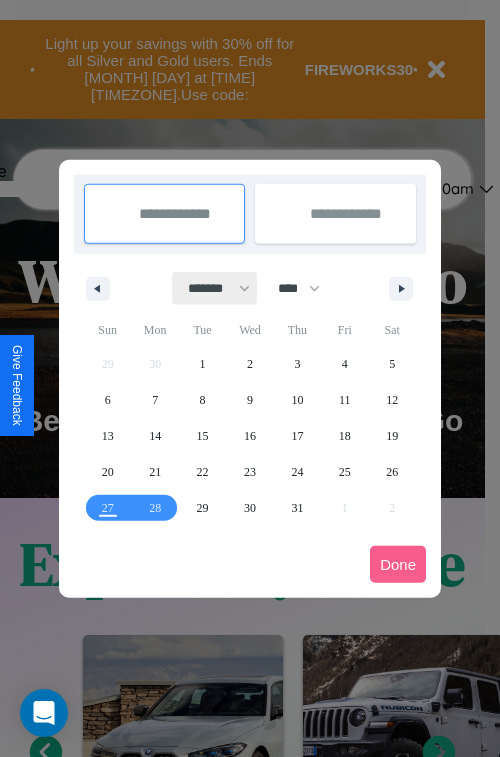 click on "******* ******** ***** ***** *** **** **** ****** ********* ******* ******** ********" at bounding box center [215, 288] 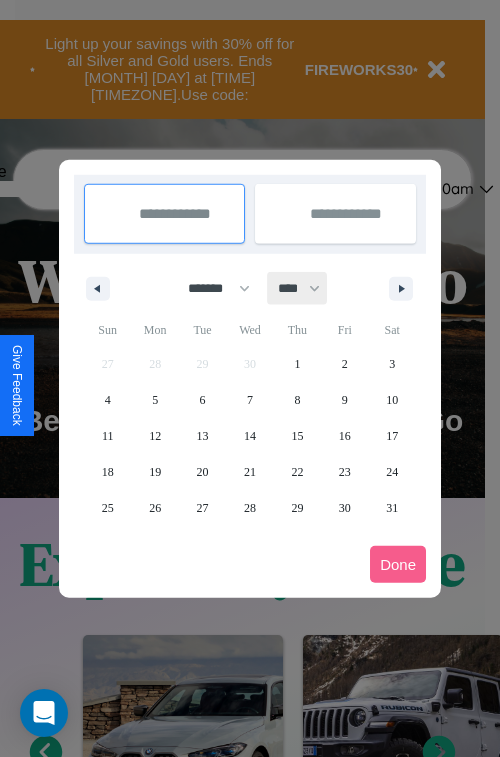 click on "**** **** **** **** **** **** **** **** **** **** **** **** **** **** **** **** **** **** **** **** **** **** **** **** **** **** **** **** **** **** **** **** **** **** **** **** **** **** **** **** **** **** **** **** **** **** **** **** **** **** **** **** **** **** **** **** **** **** **** **** **** **** **** **** **** **** **** **** **** **** **** **** **** **** **** **** **** **** **** **** **** **** **** **** **** **** **** **** **** **** **** **** **** **** **** **** **** **** **** **** **** **** **** **** **** **** **** **** **** **** **** **** **** **** **** **** **** **** **** **** ****" at bounding box center (298, 288) 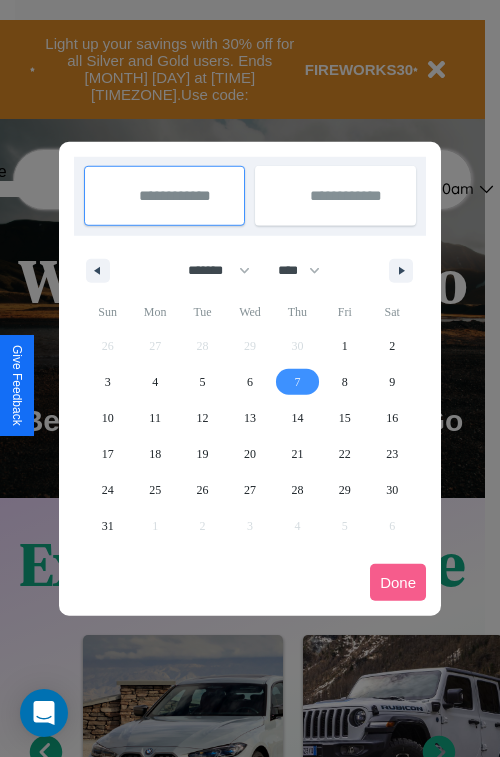 click on "7" at bounding box center [297, 382] 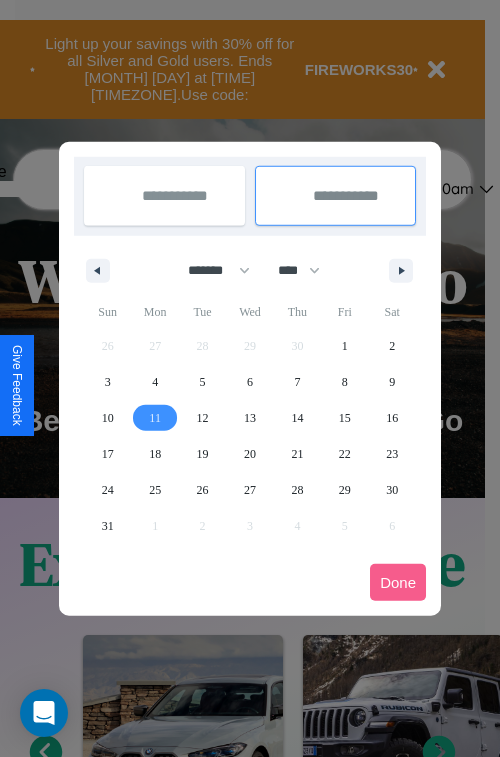 click on "11" at bounding box center [155, 418] 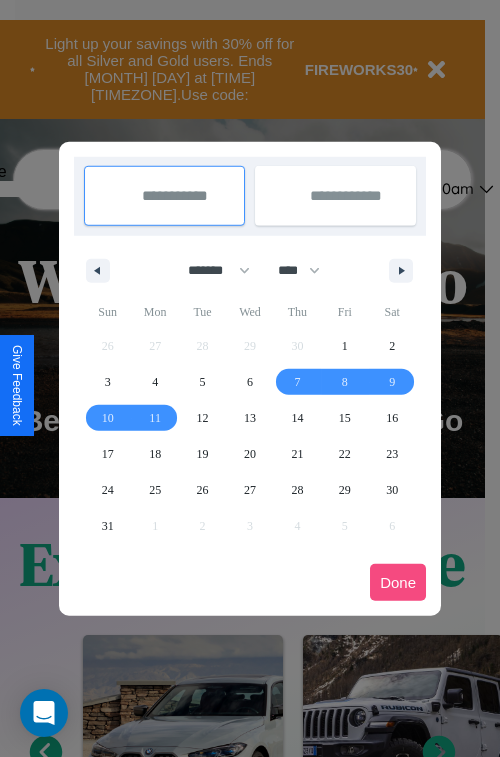 click on "Done" at bounding box center (398, 582) 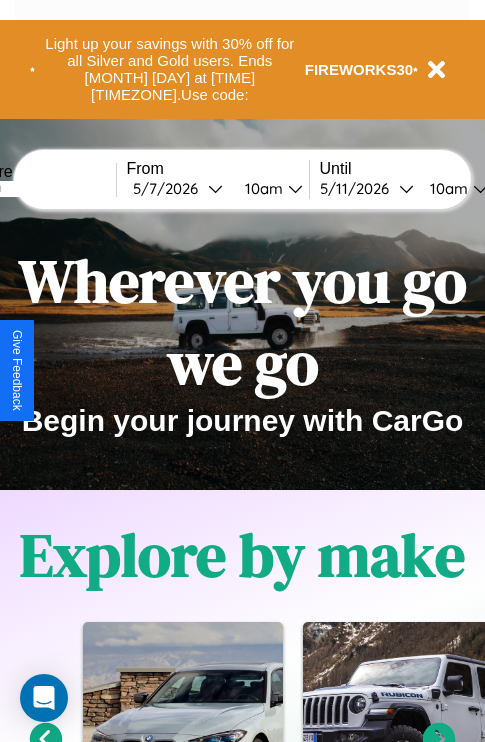 scroll, scrollTop: 0, scrollLeft: 70, axis: horizontal 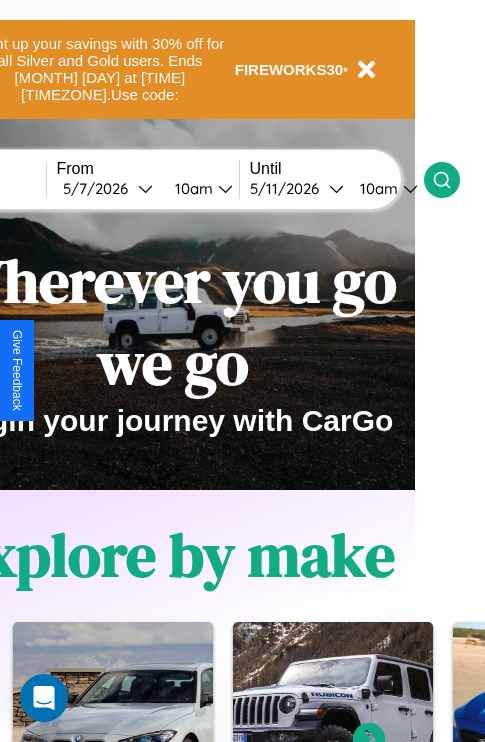 click 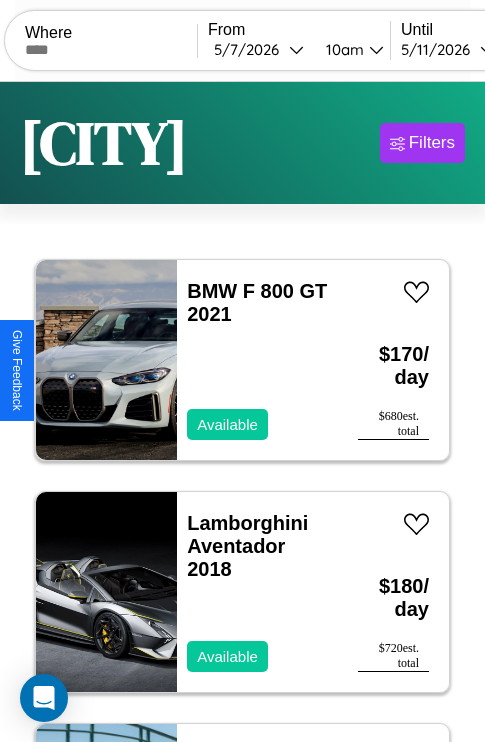 scroll, scrollTop: 94, scrollLeft: 0, axis: vertical 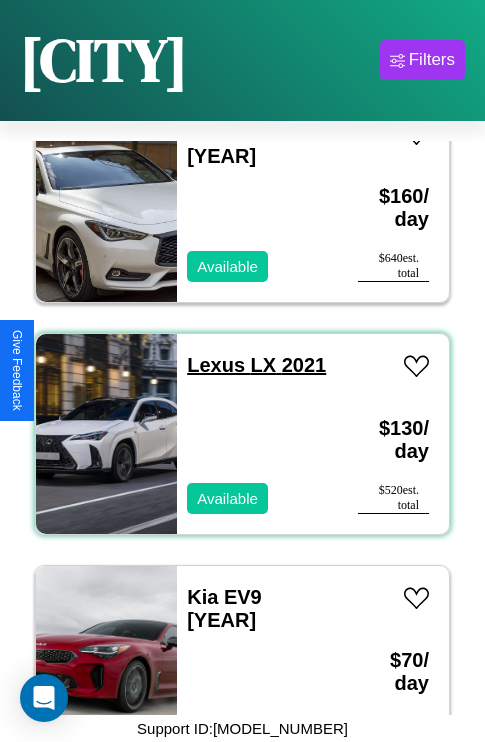 click on "Lexus   LX   2021" at bounding box center (256, 365) 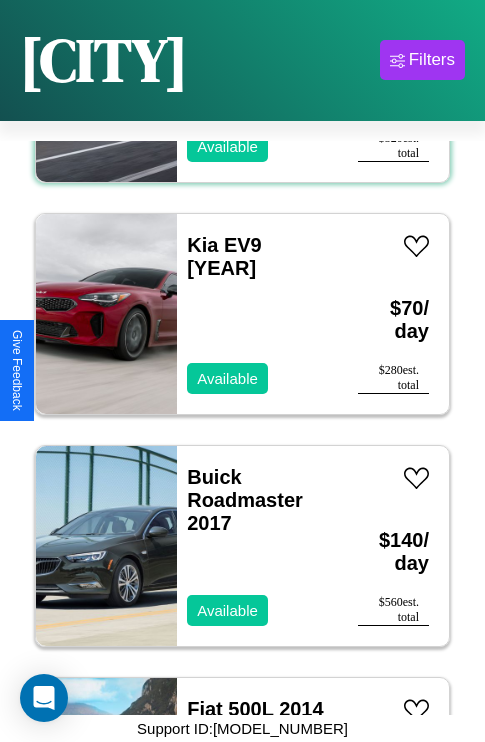 scroll, scrollTop: 3091, scrollLeft: 0, axis: vertical 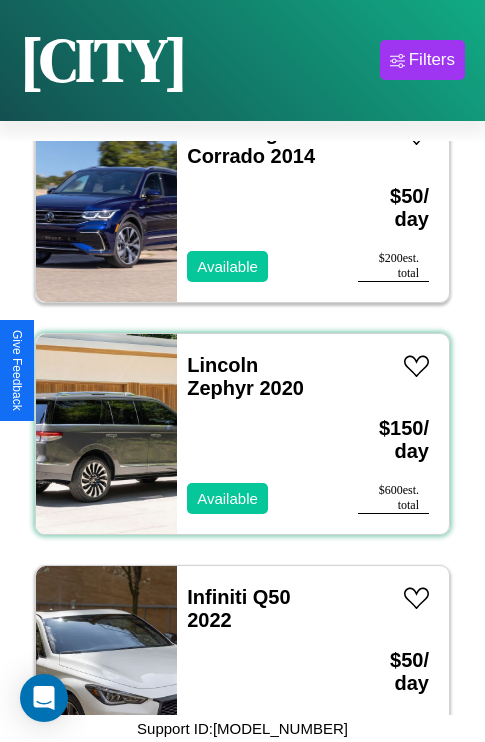 click on "Lincoln   Zephyr   2020 Available" at bounding box center (257, 434) 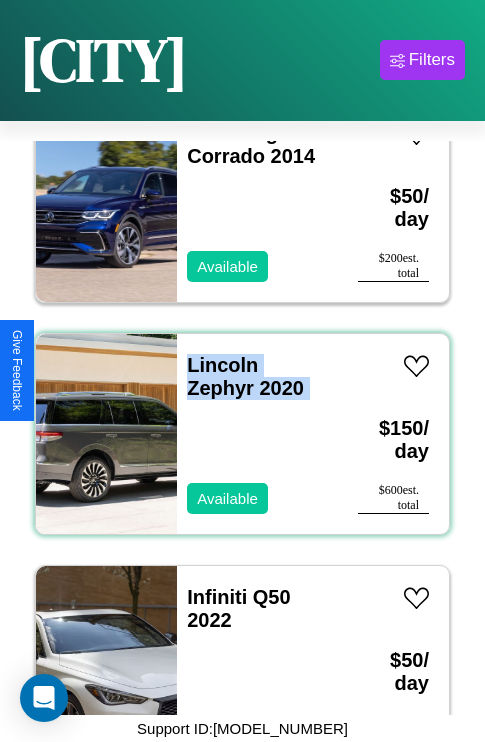 click on "Lincoln   Zephyr   2020 Available" at bounding box center [257, 434] 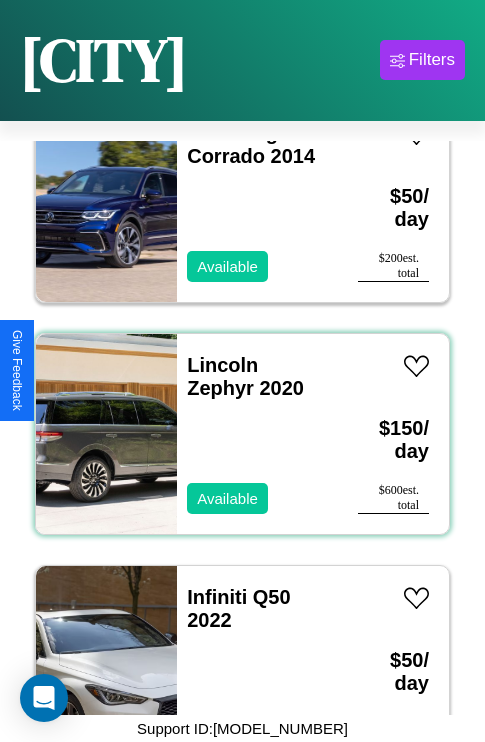 click on "Lincoln   Zephyr   2020 Available" at bounding box center (257, 434) 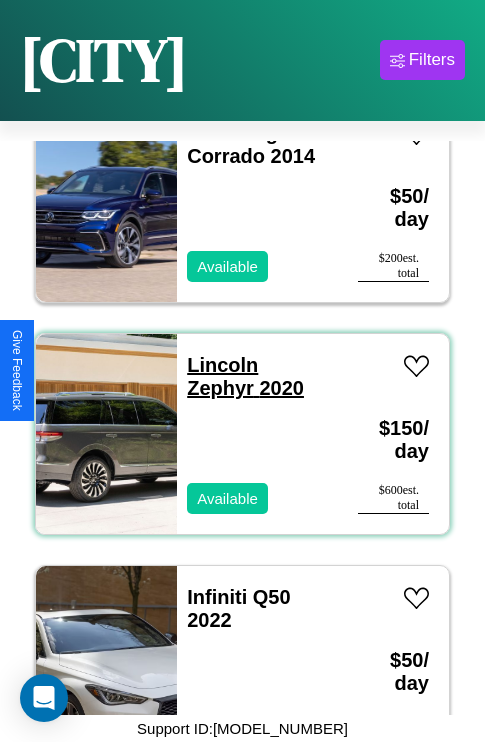 click on "Lincoln   Zephyr   2020" at bounding box center [245, 376] 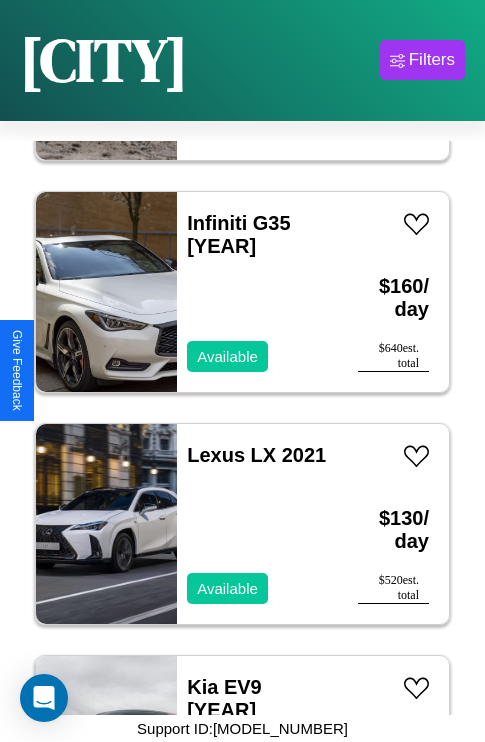 scroll, scrollTop: 1699, scrollLeft: 0, axis: vertical 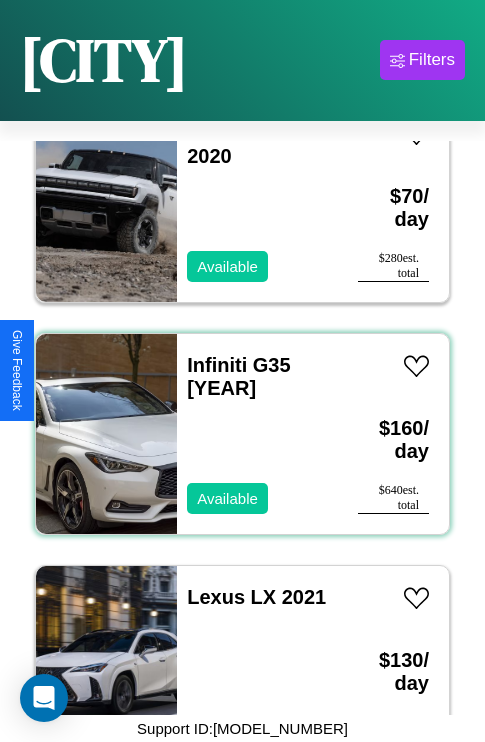 click on "Infiniti   G35   2019 Available" at bounding box center (257, 434) 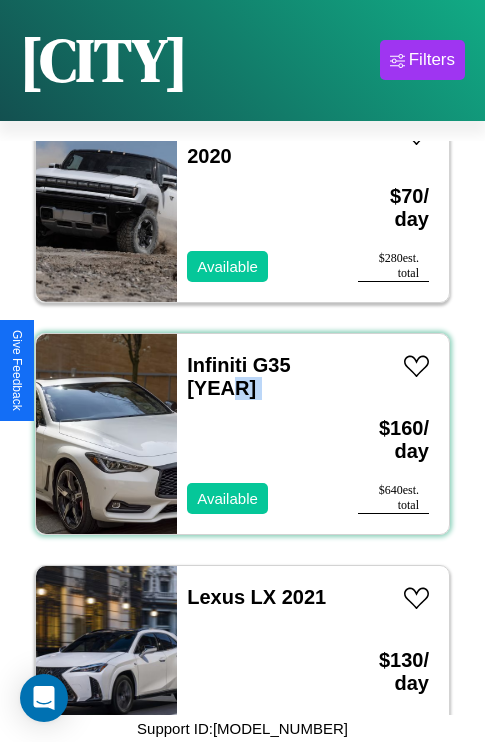 click on "Infiniti   G35   2019 Available" at bounding box center [257, 434] 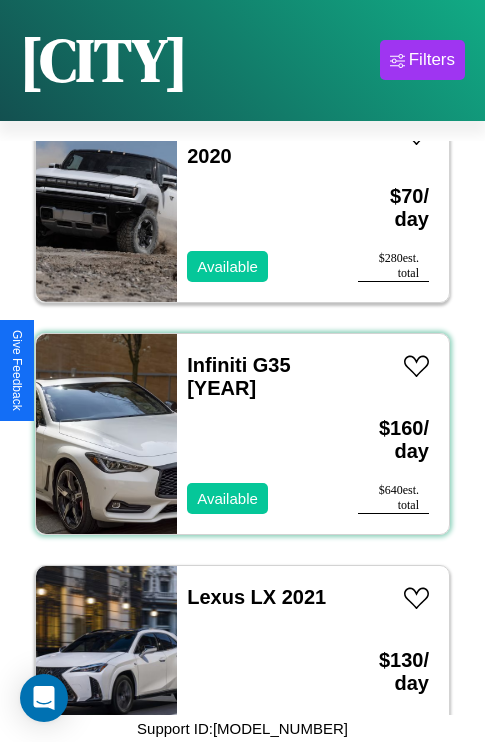 click on "Infiniti   G35   2019 Available" at bounding box center [257, 434] 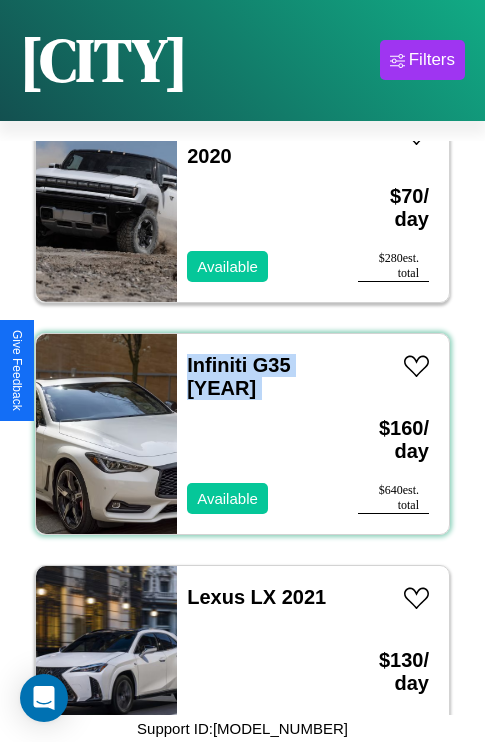 click on "Infiniti   G35   2019 Available" at bounding box center (257, 434) 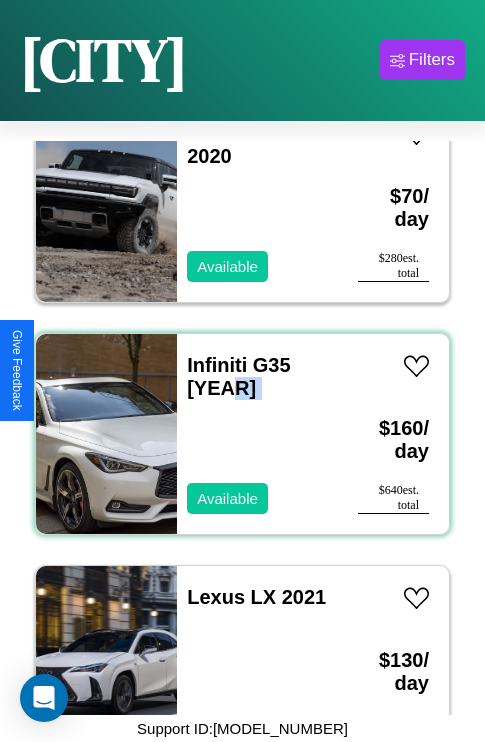 click on "Infiniti   G35   2019 Available" at bounding box center [257, 434] 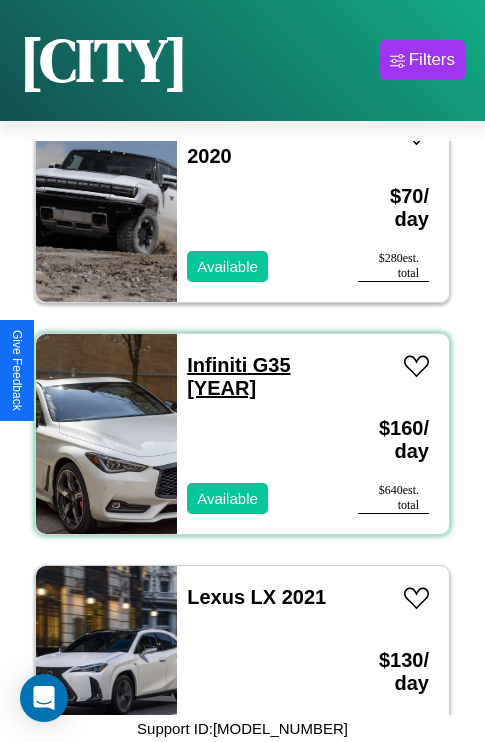 click on "Infiniti   G35   2019" at bounding box center (238, 376) 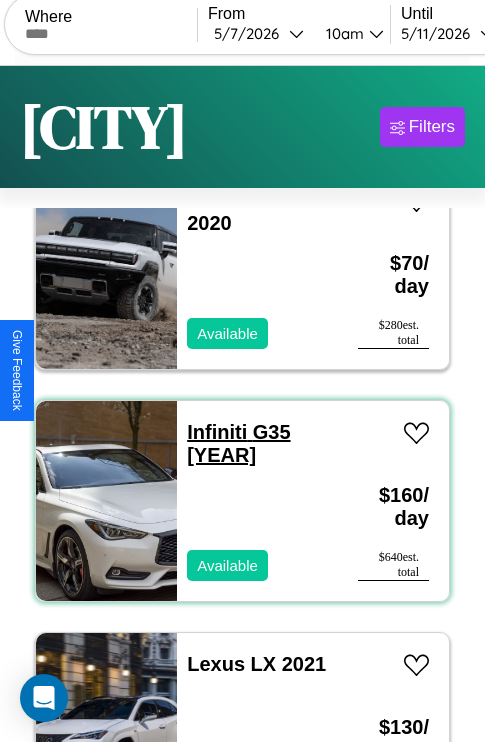 scroll, scrollTop: 0, scrollLeft: 0, axis: both 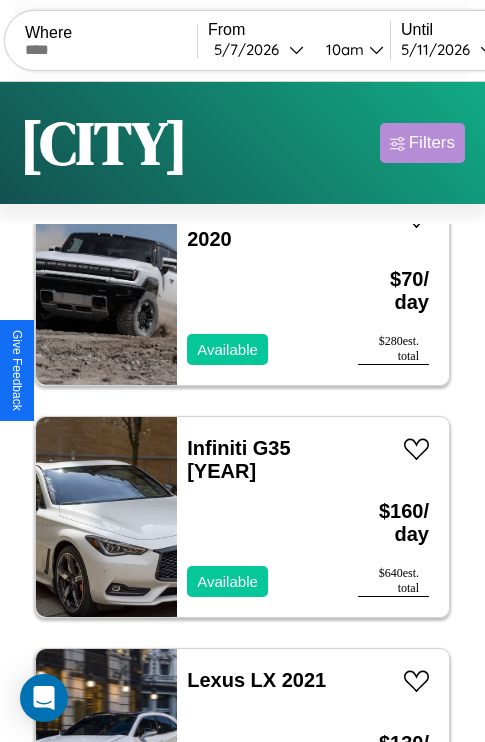 click on "Filters" at bounding box center [432, 143] 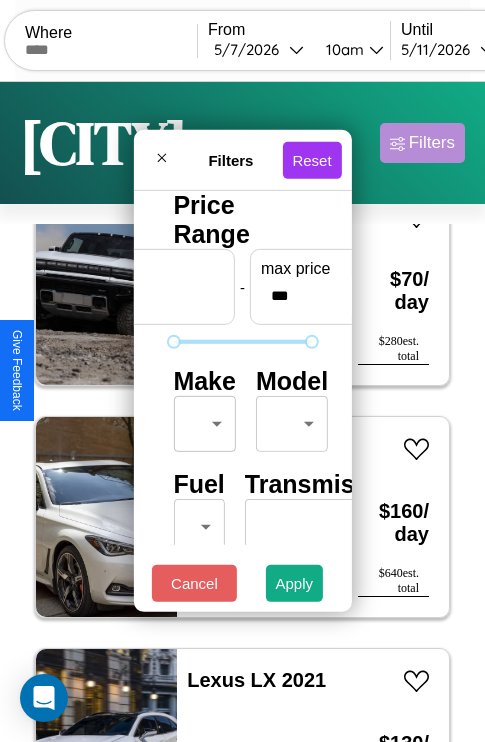 scroll, scrollTop: 59, scrollLeft: 0, axis: vertical 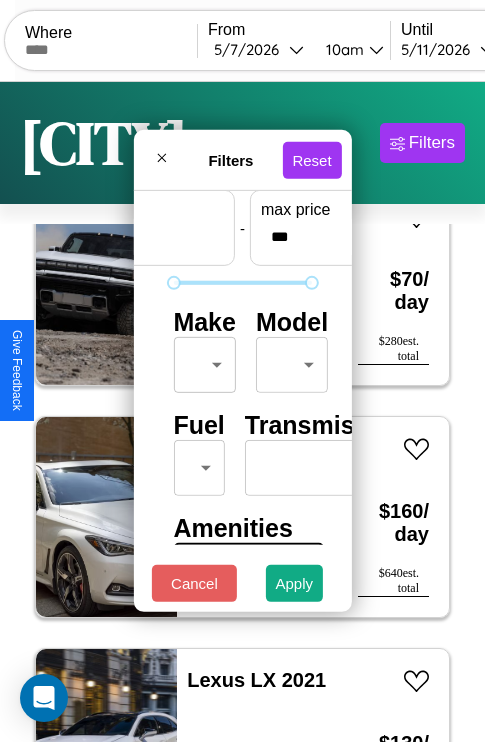 click on "CarGo Where From 5 / 7 / 2026 10am Until 5 / 11 / 2026 10am Become a Host Login Sign Up Lisbon Filters 25  cars in this area These cars can be picked up in this city. BMW   F 800 GT   2021 Available $ 170  / day $ 680  est. total Lamborghini   Aventador   2018 Available $ 180  / day $ 720  est. total Buick   Riviera   2019 Available $ 80  / day $ 320  est. total Lamborghini   Revuelto   2020 Available $ 70  / day $ 280  est. total Infiniti   QX4   2022 Unavailable $ 70  / day $ 280  est. total Jaguar   XJ8   2018 Unavailable $ 60  / day $ 240  est. total Hyundai   Kona   2017 Available $ 160  / day $ 640  est. total Hummer   H3   2020 Available $ 70  / day $ 280  est. total Infiniti   G35   2019 Available $ 160  / day $ 640  est. total Lexus   LX   2021 Available $ 130  / day $ 520  est. total Kia   EV9   2019 Available $ 70  / day $ 280  est. total Buick   Roadmaster   2017 Available $ 140  / day $ 560  est. total Fiat   500L   2014 Available $ 200  / day $ 800  est. total Volkswagen   Corrado   2014 $ 50 $" at bounding box center (242, 412) 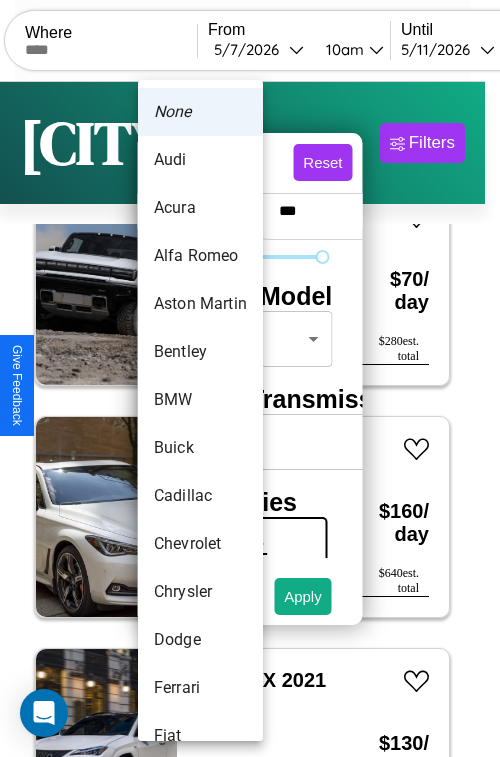 click on "Acura" at bounding box center [200, 208] 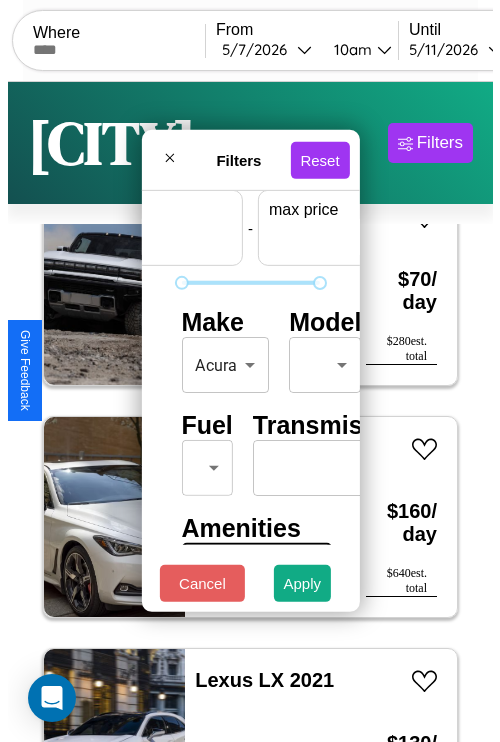 scroll, scrollTop: 59, scrollLeft: 124, axis: both 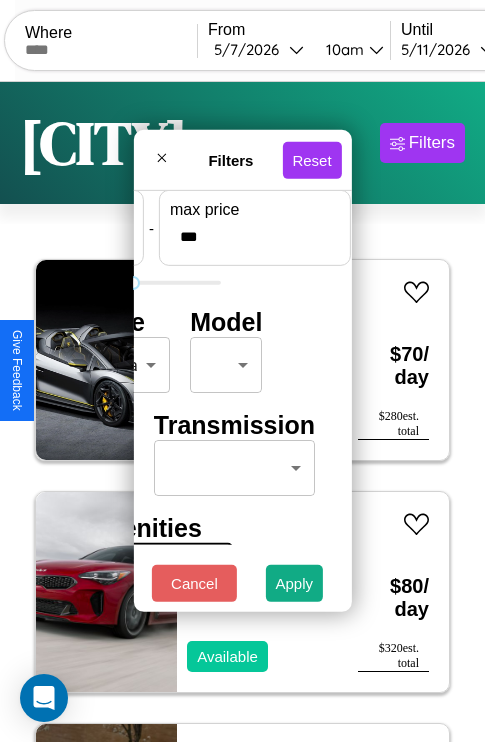 type on "***" 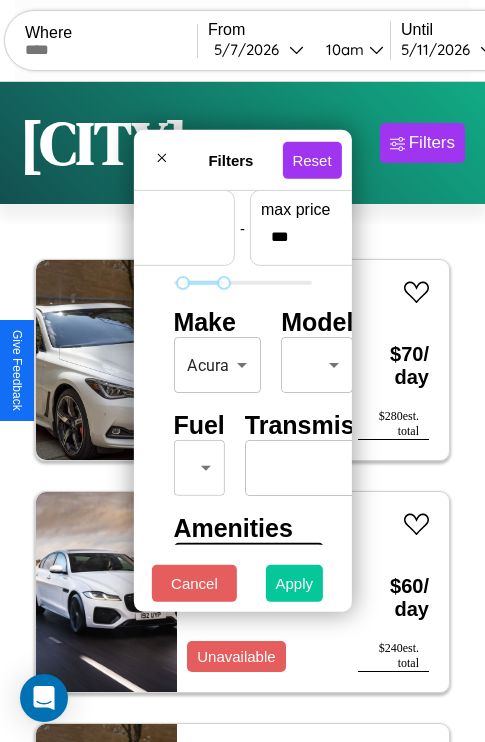 type on "**" 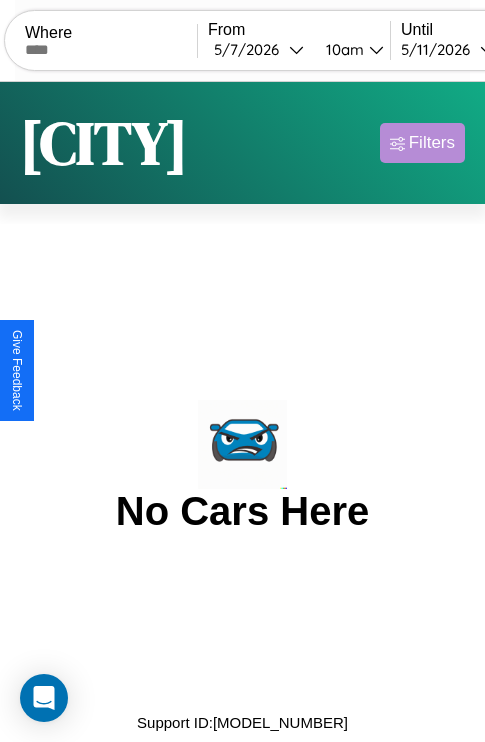 click on "Filters" at bounding box center (432, 143) 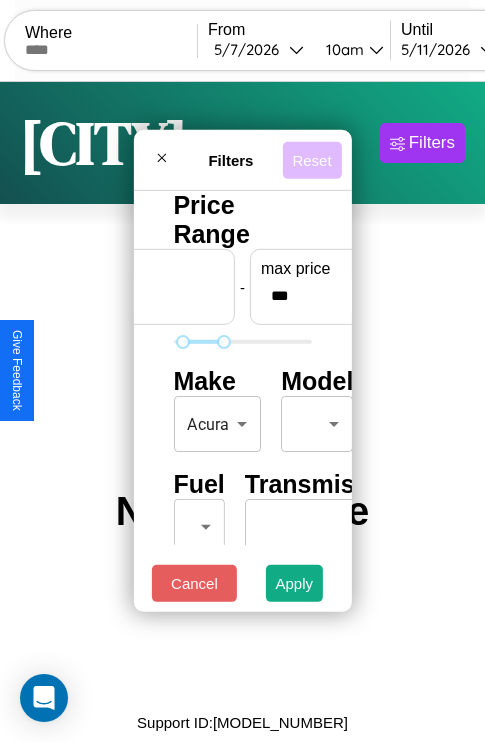 click on "Reset" at bounding box center [311, 159] 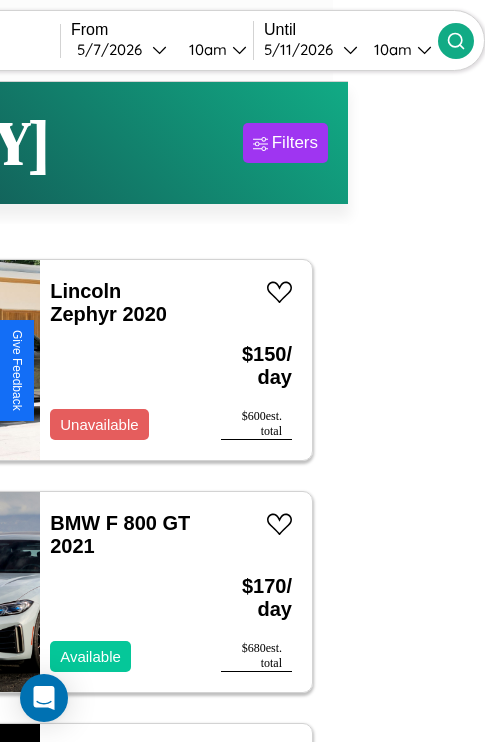 type on "*********" 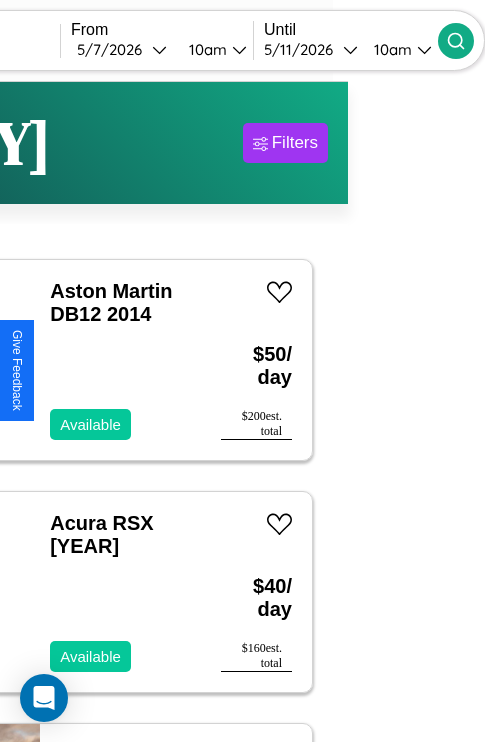 scroll, scrollTop: 63, scrollLeft: 81, axis: both 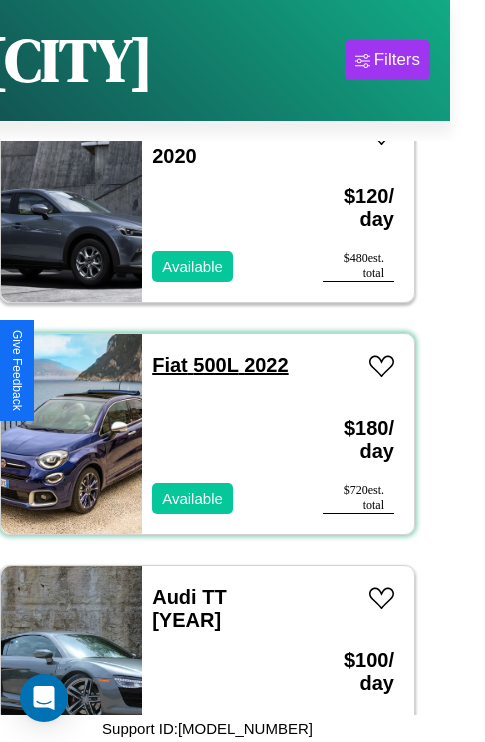 click on "Fiat   500L   2022" at bounding box center [220, 365] 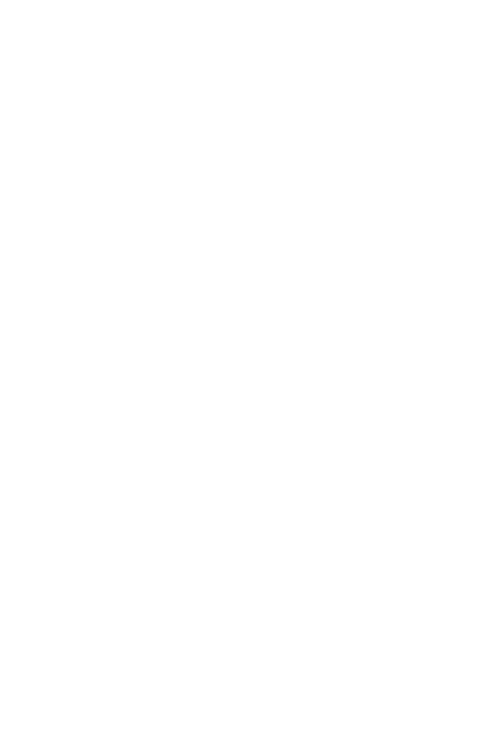 scroll, scrollTop: 0, scrollLeft: 0, axis: both 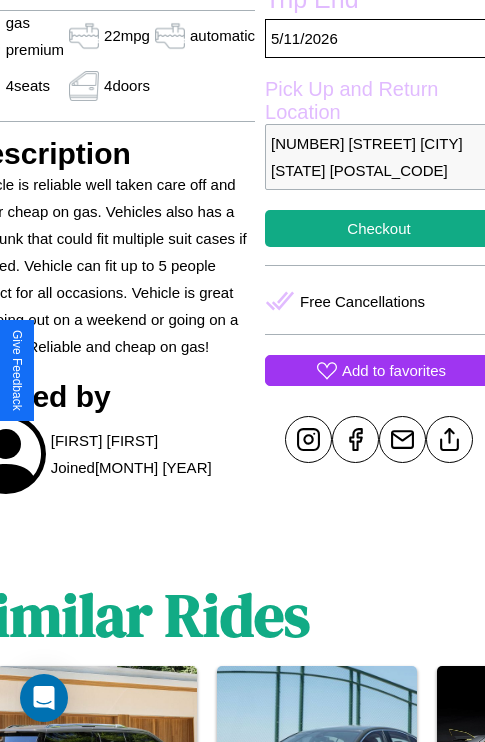 click on "Add to favorites" at bounding box center (394, 370) 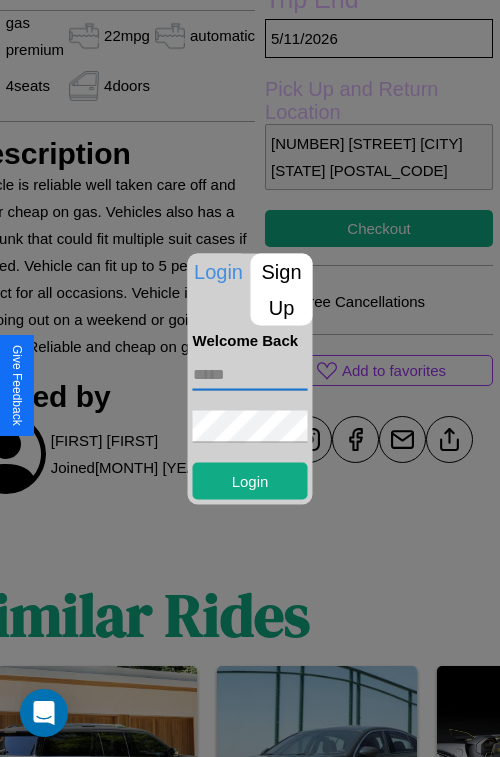click at bounding box center [250, 374] 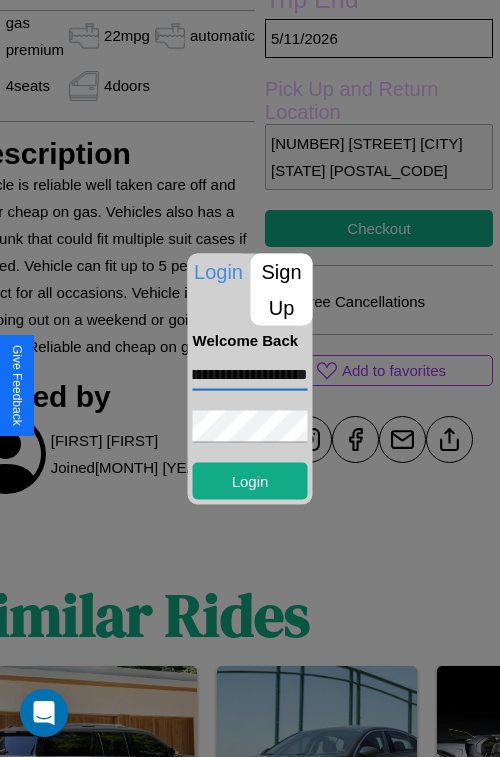 scroll, scrollTop: 0, scrollLeft: 77, axis: horizontal 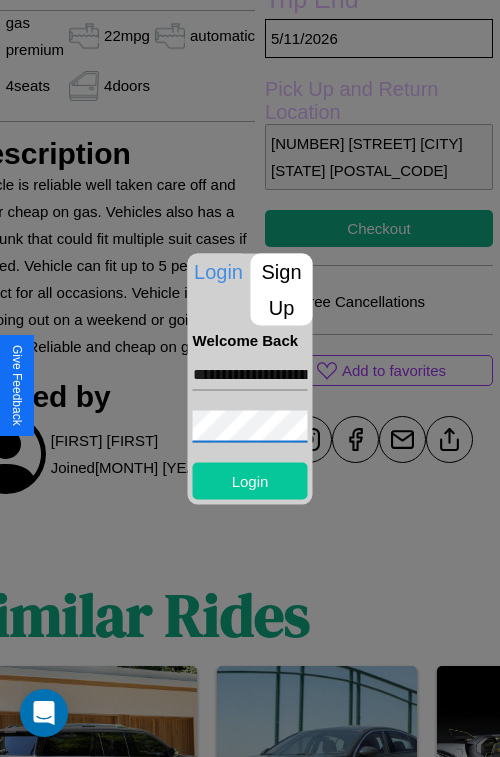click on "Login" at bounding box center [250, 480] 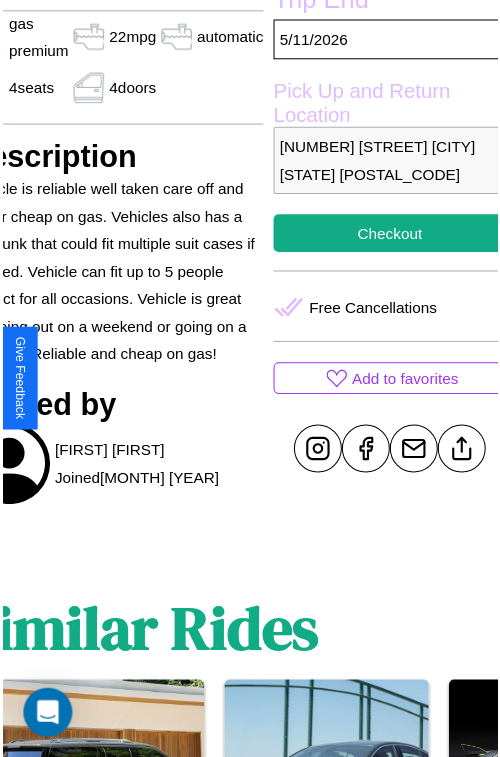 scroll, scrollTop: 130, scrollLeft: 107, axis: both 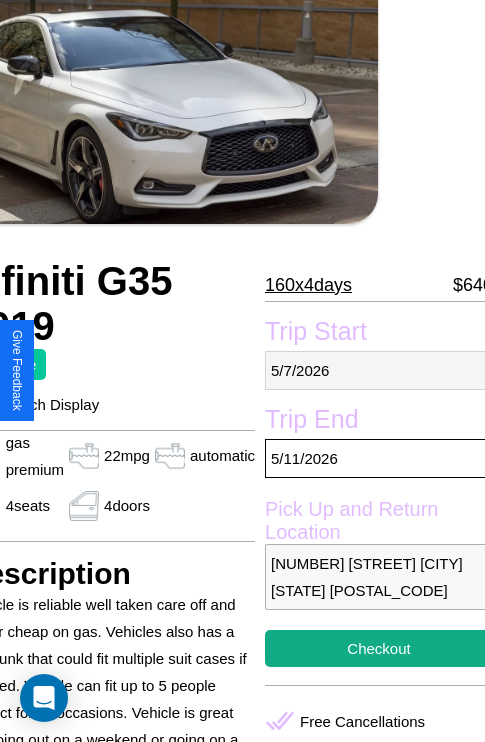 click on "5 / 7 / 2026" at bounding box center [379, 370] 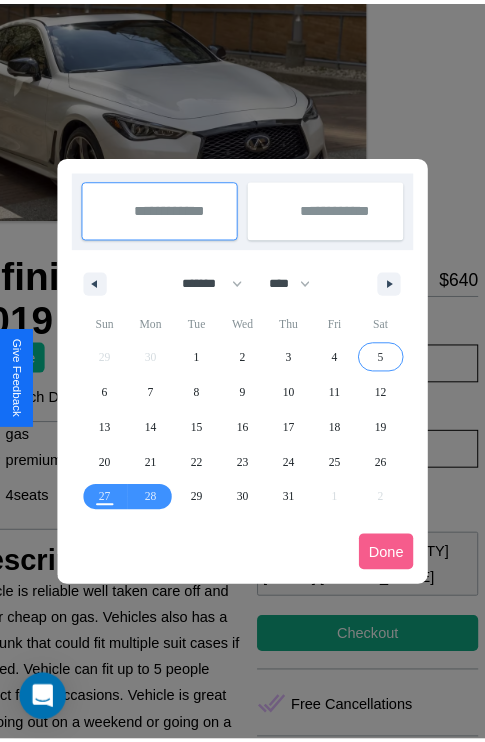 scroll, scrollTop: 0, scrollLeft: 107, axis: horizontal 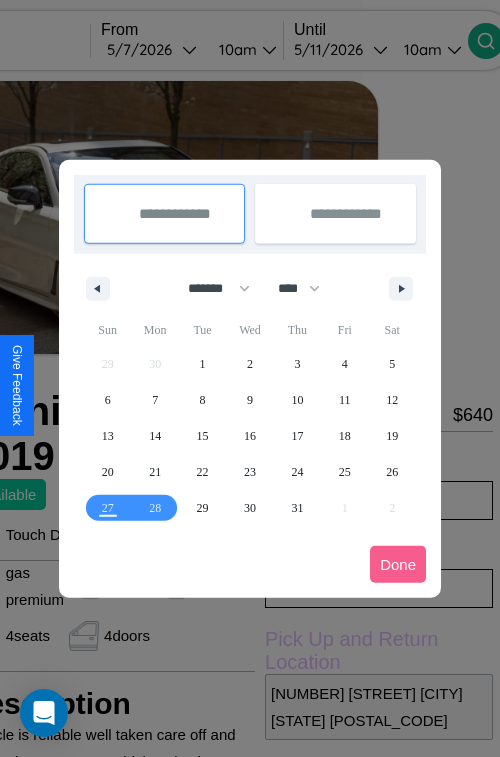 click at bounding box center [250, 378] 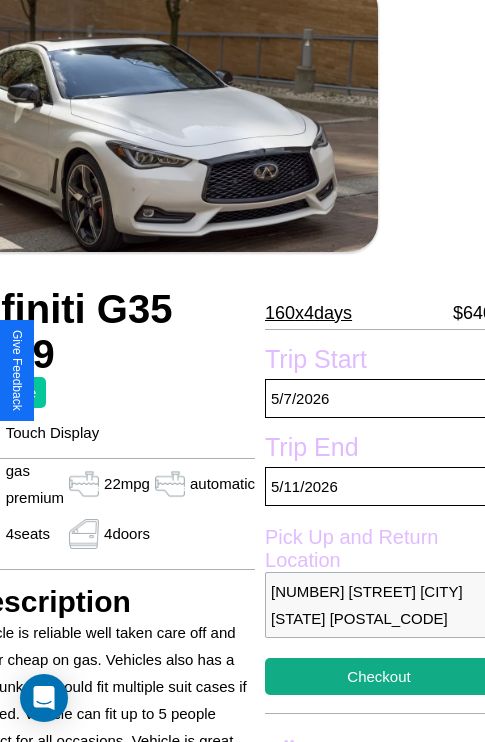 scroll, scrollTop: 408, scrollLeft: 107, axis: both 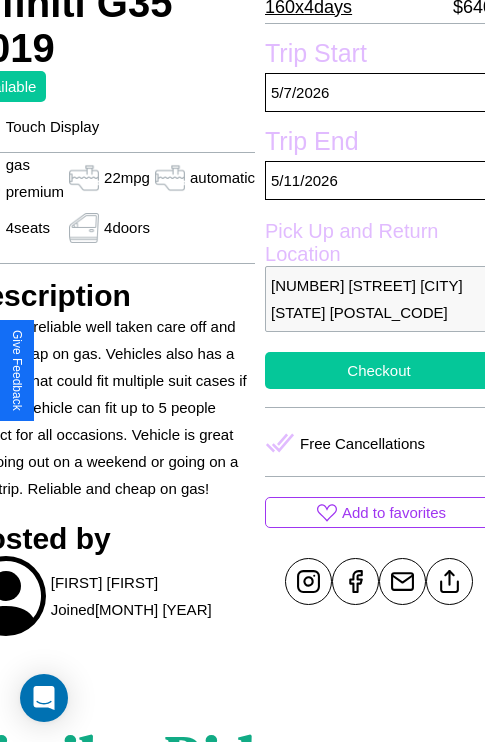 click on "Checkout" at bounding box center [379, 370] 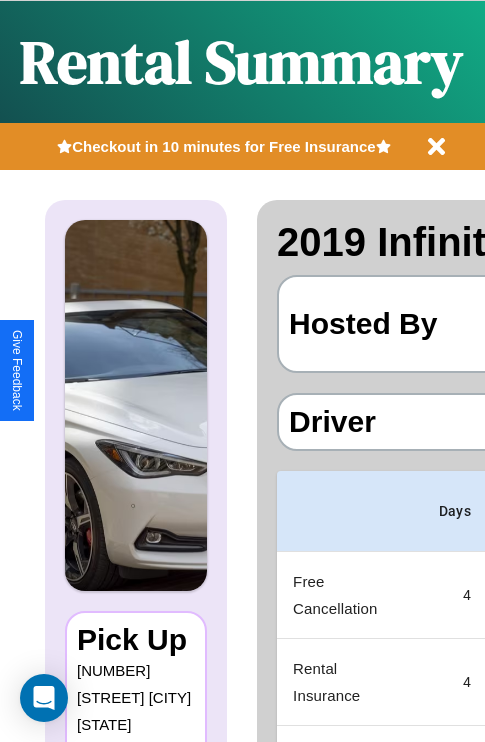 scroll, scrollTop: 0, scrollLeft: 378, axis: horizontal 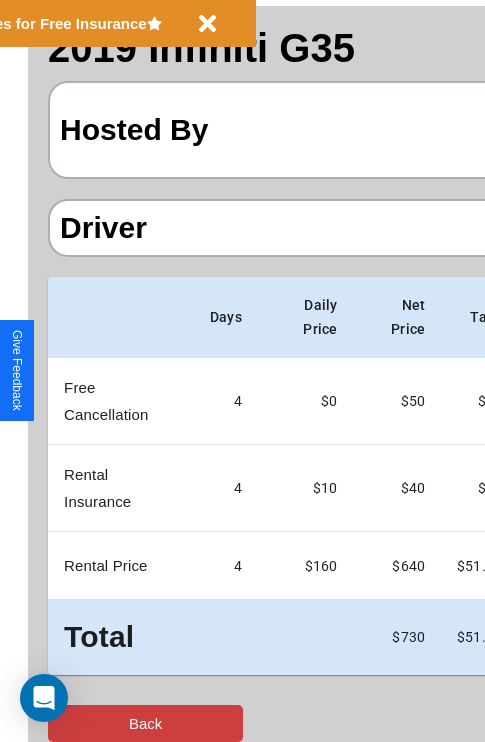 click on "Back" at bounding box center (145, 723) 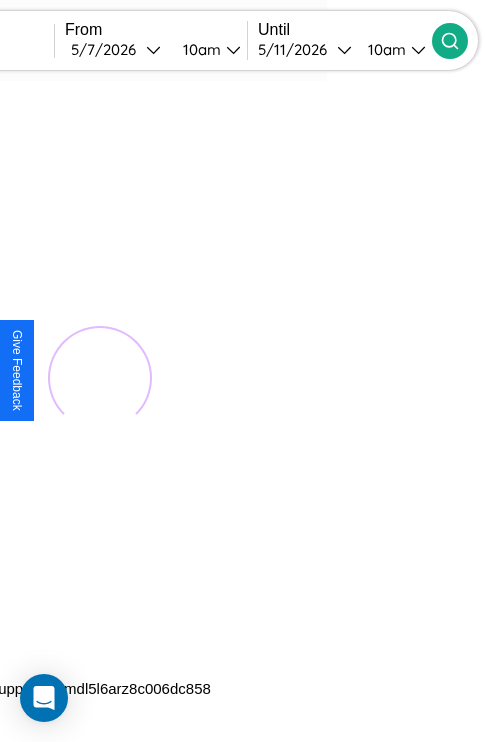 scroll, scrollTop: 0, scrollLeft: 0, axis: both 